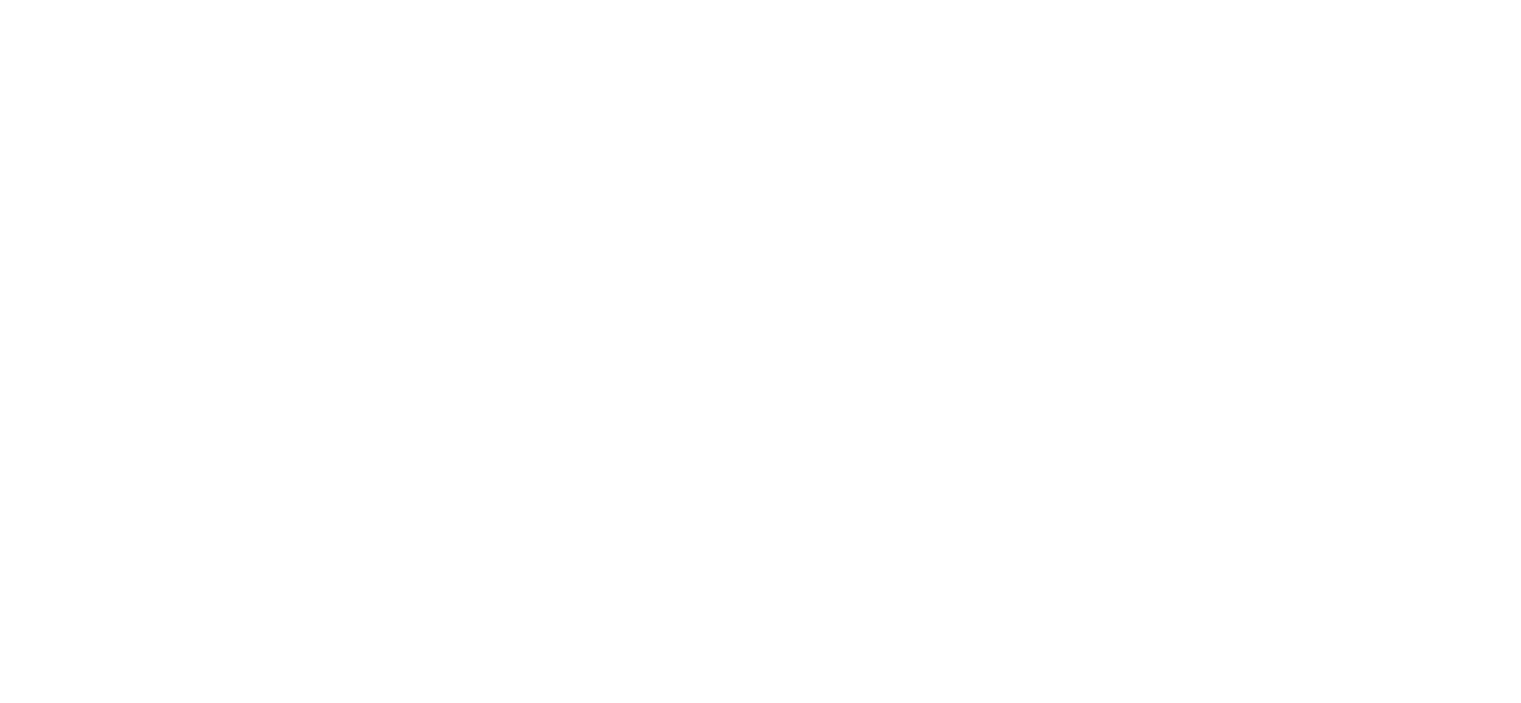 scroll, scrollTop: 0, scrollLeft: 0, axis: both 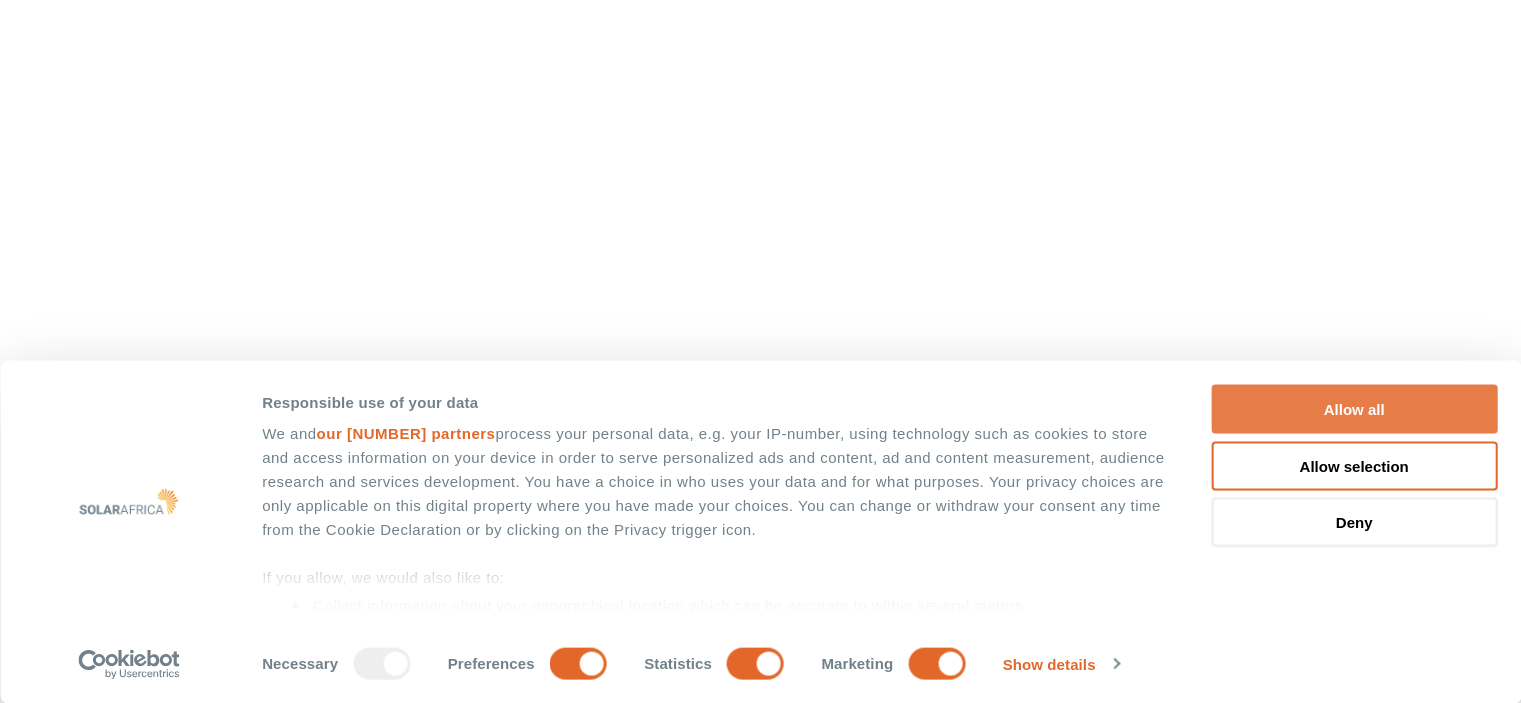 click on "Allow all" at bounding box center [1354, 409] 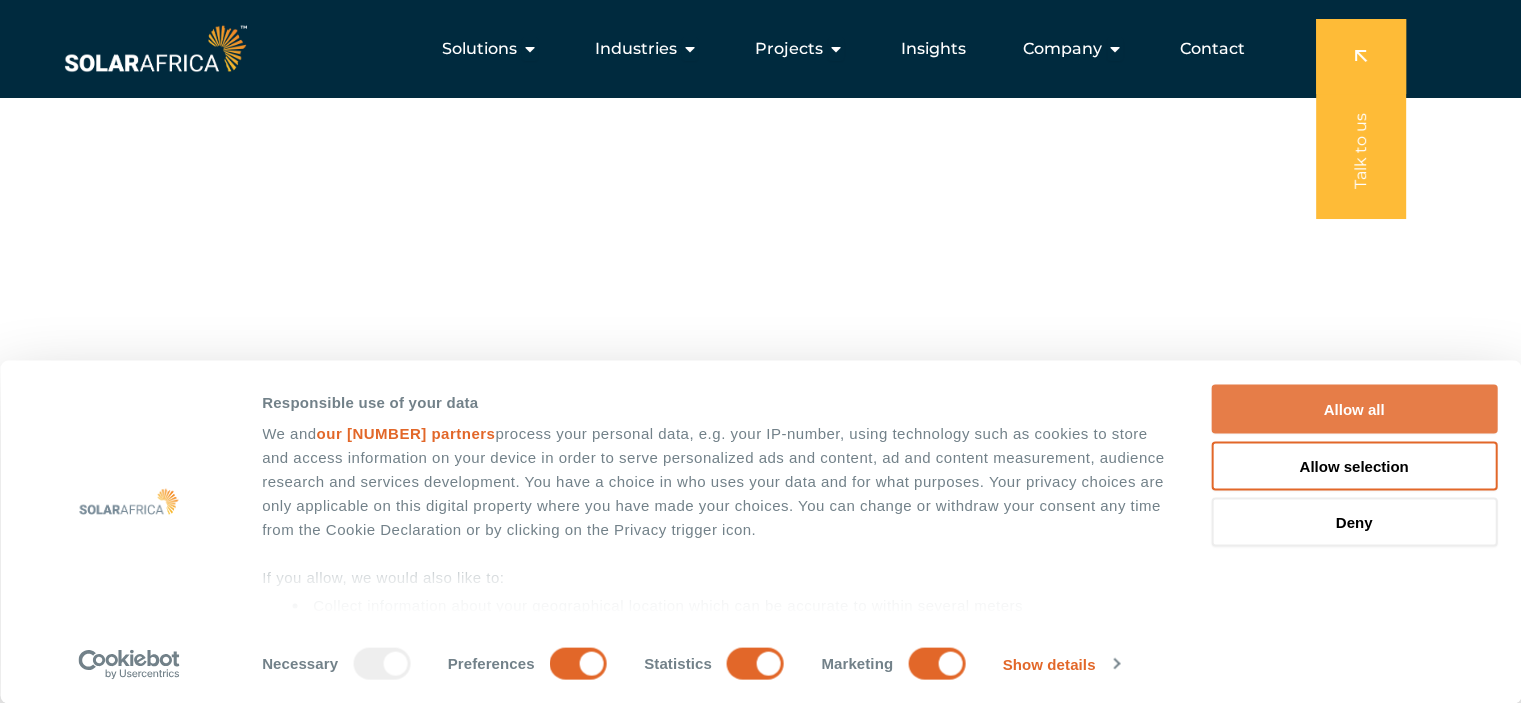 scroll, scrollTop: 380, scrollLeft: 0, axis: vertical 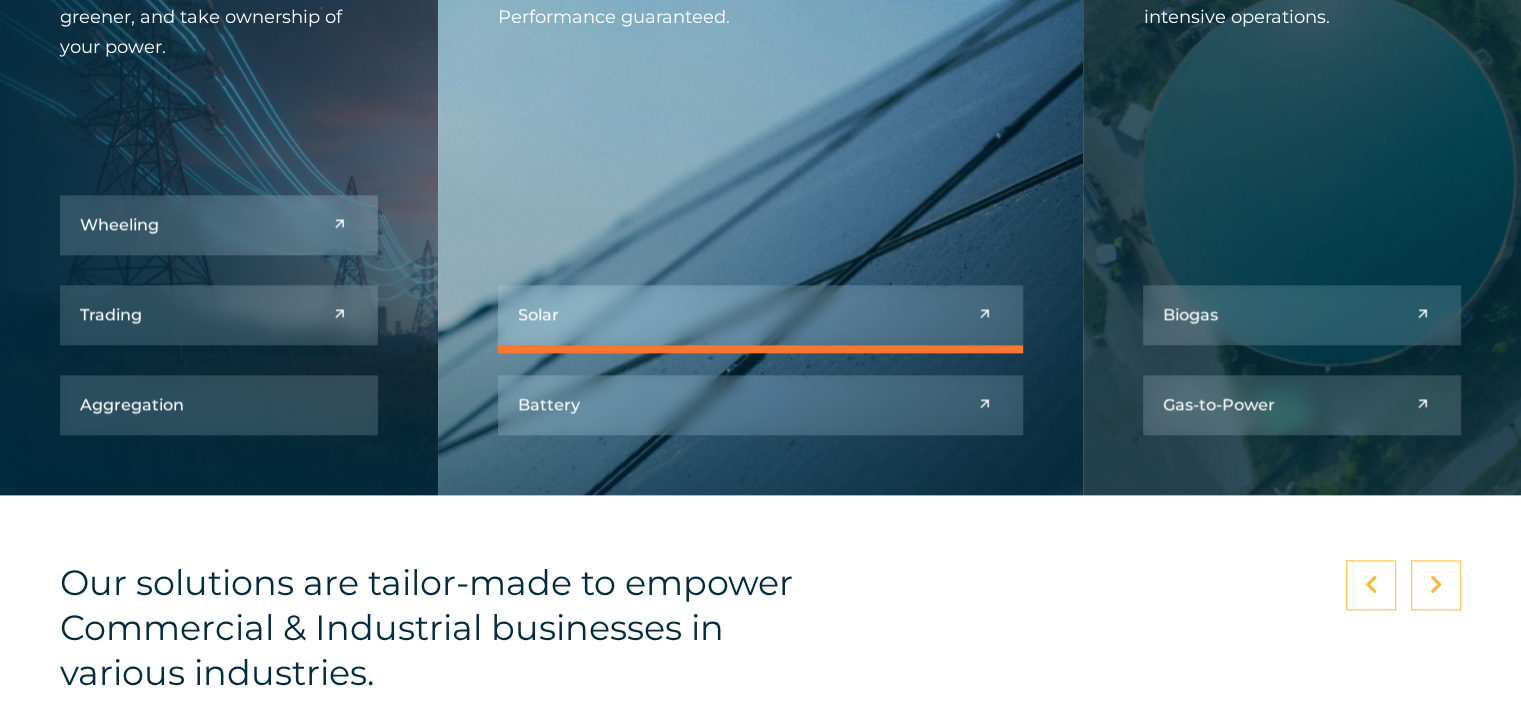 click at bounding box center (761, 315) 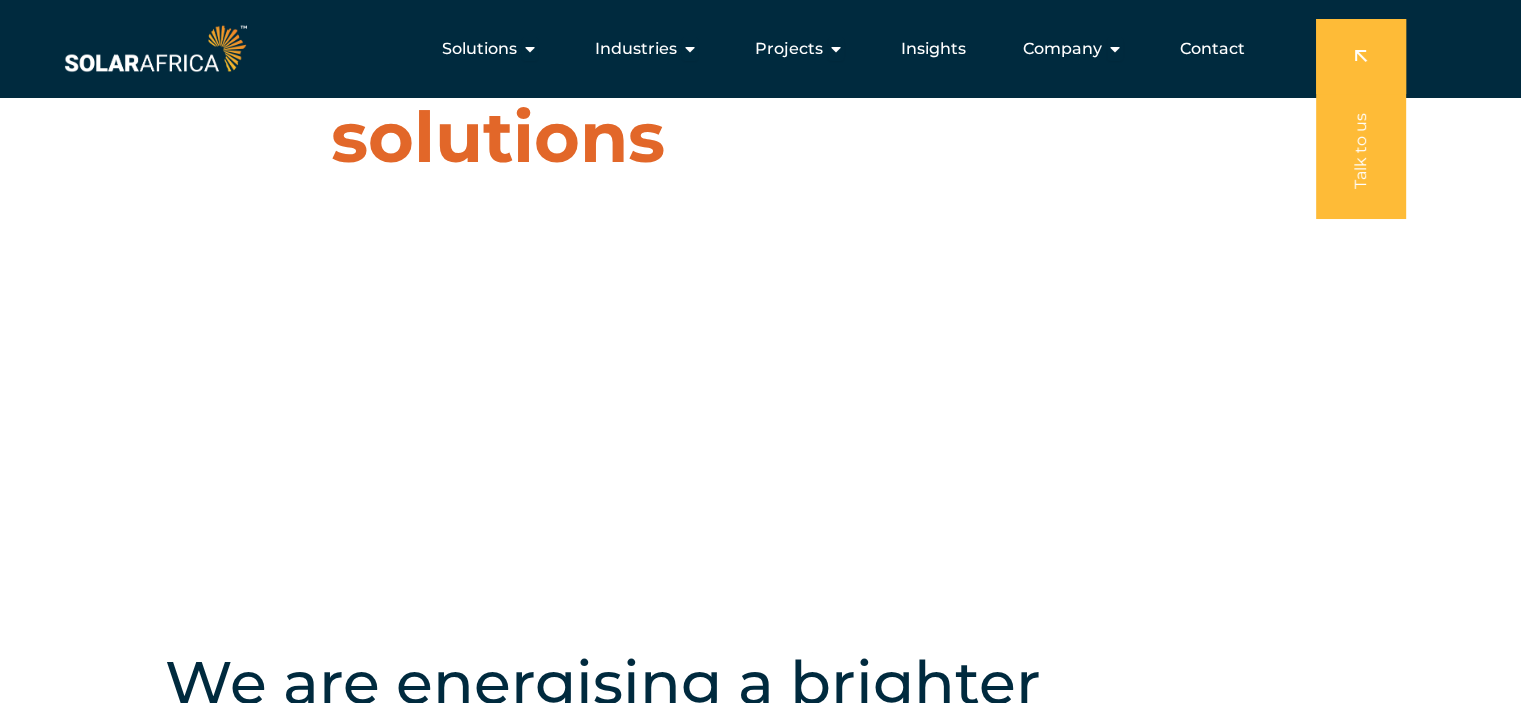 scroll, scrollTop: 0, scrollLeft: 0, axis: both 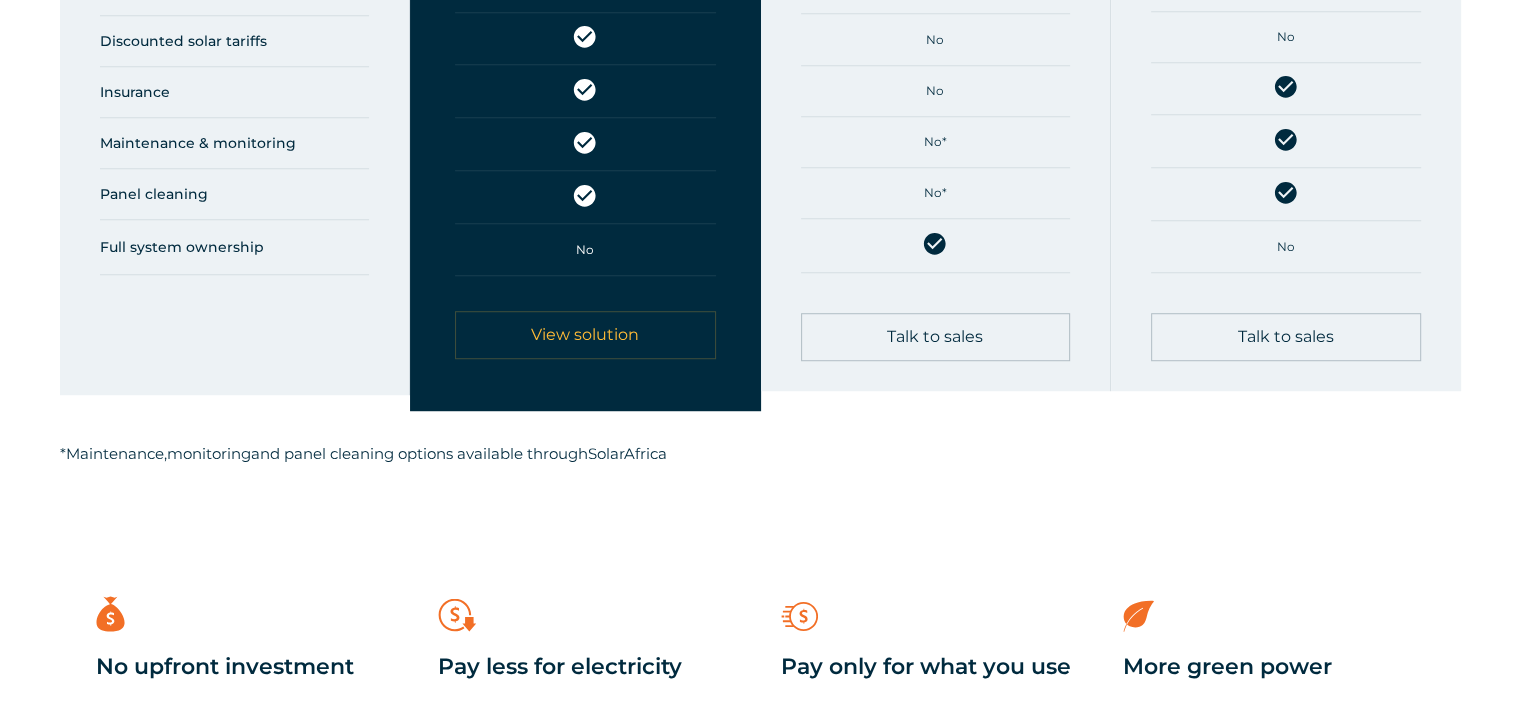 click on "Talk to sales" at bounding box center (935, 337) 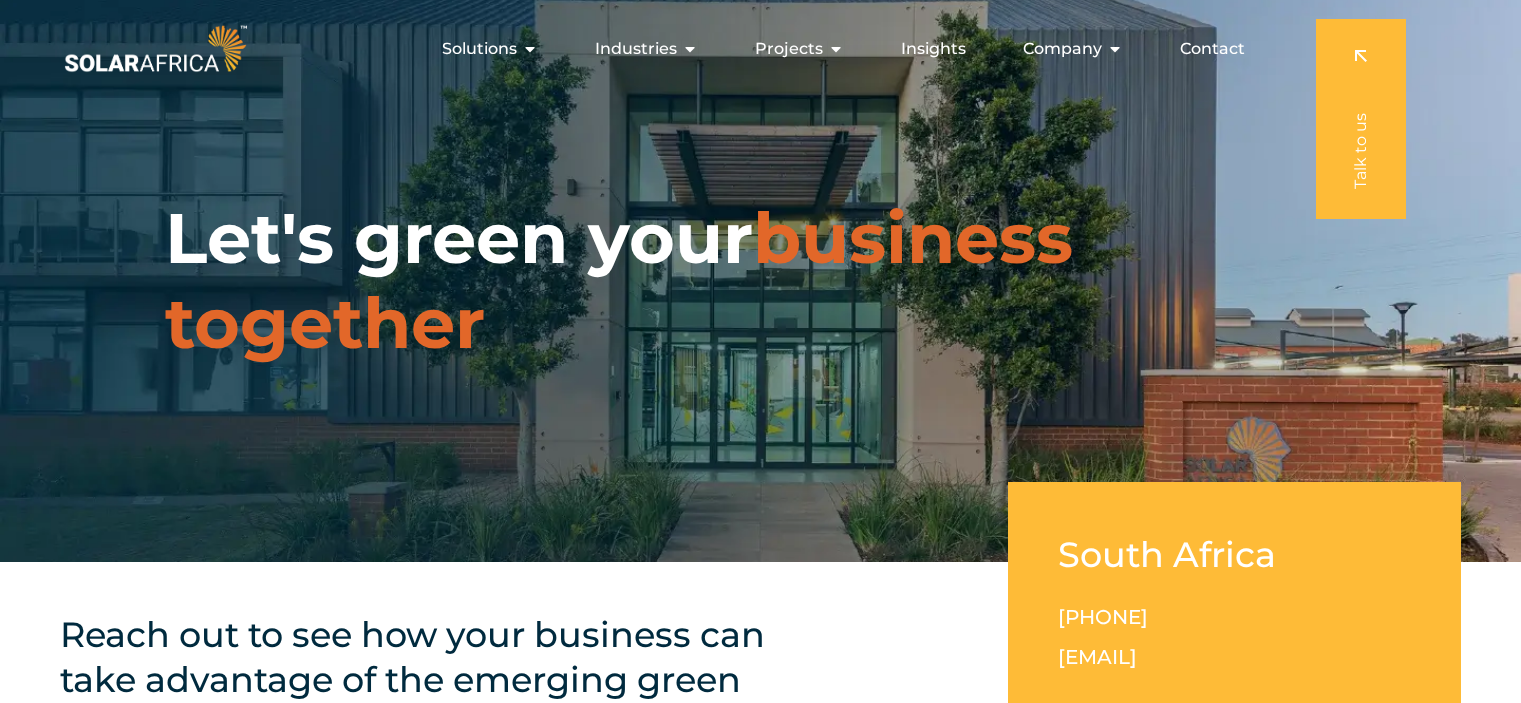 scroll, scrollTop: 0, scrollLeft: 0, axis: both 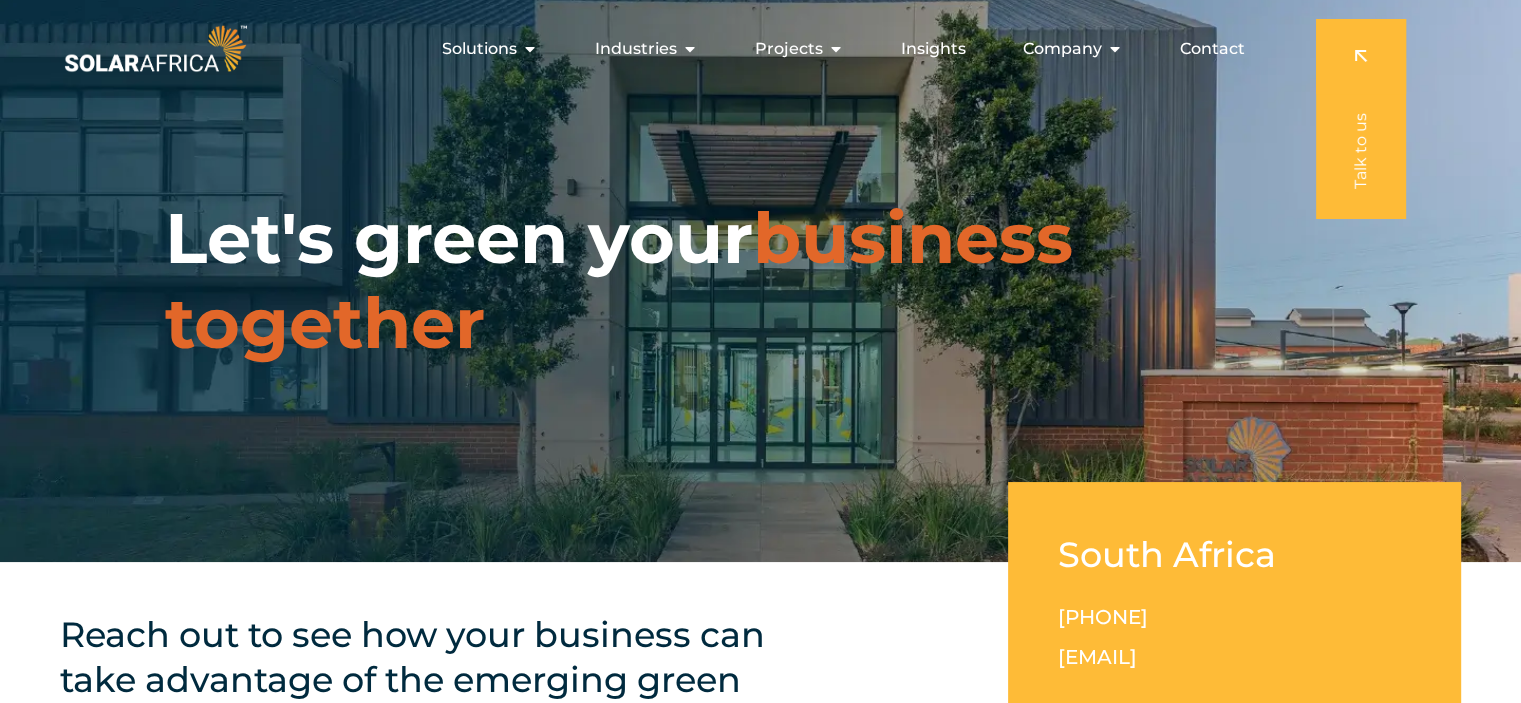drag, startPoint x: 1535, startPoint y: 77, endPoint x: 1520, endPoint y: -34, distance: 112.00893 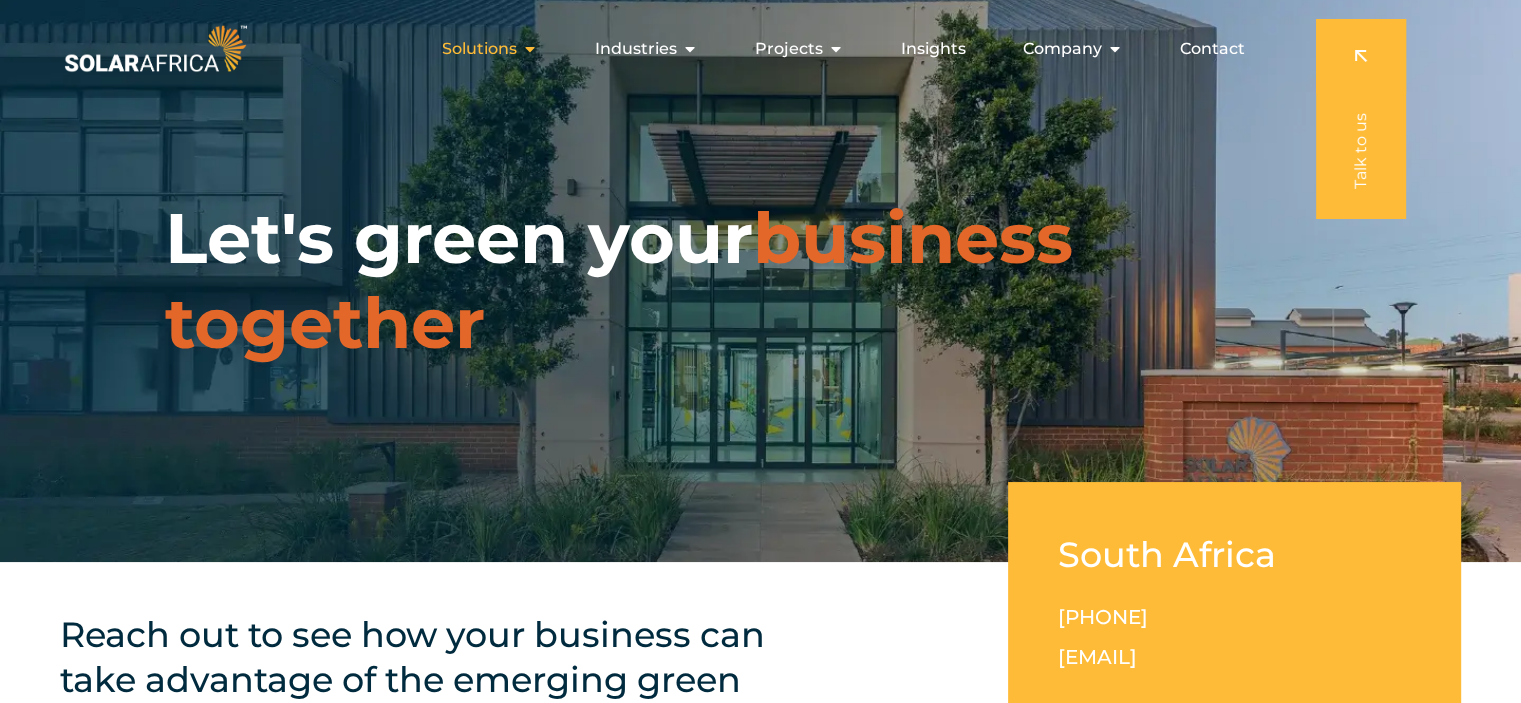 click at bounding box center (530, 49) 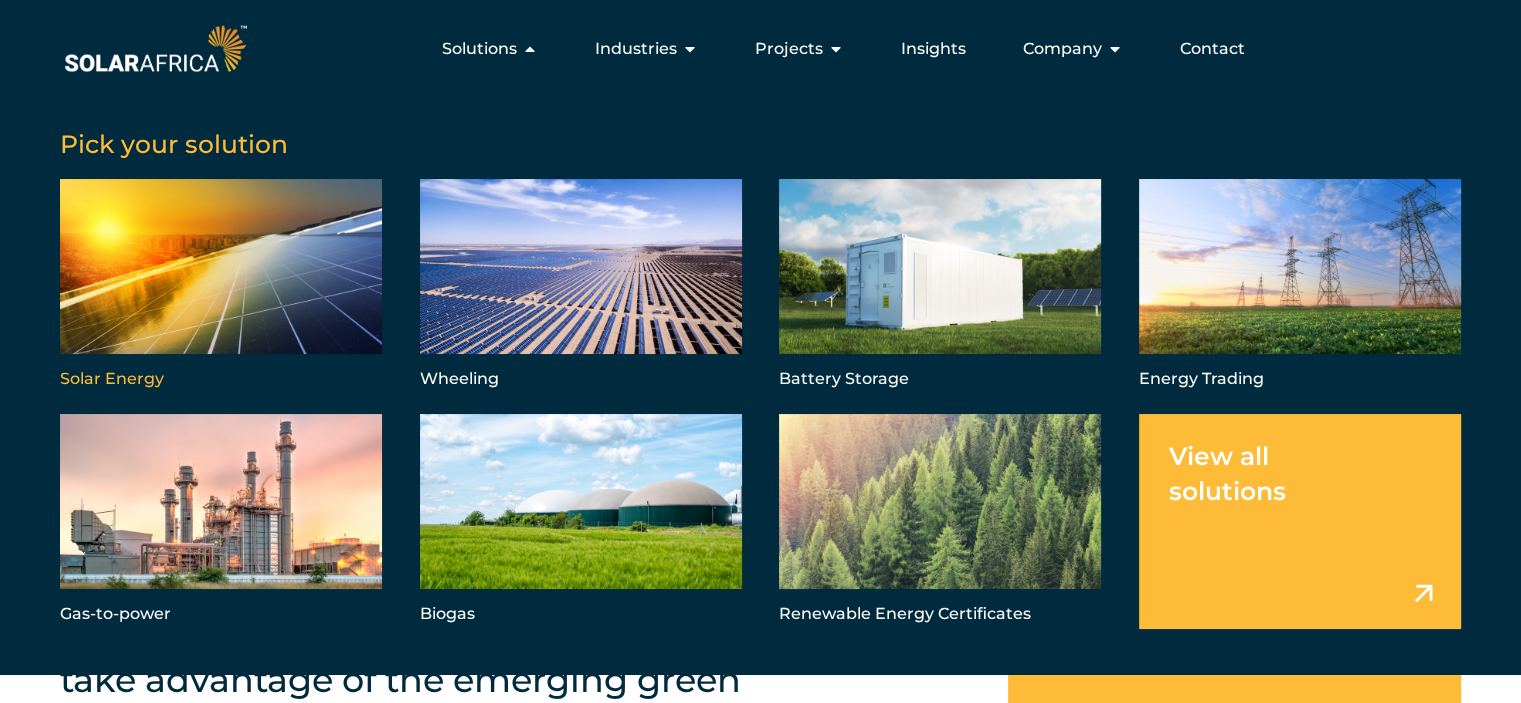 click at bounding box center [221, 286] 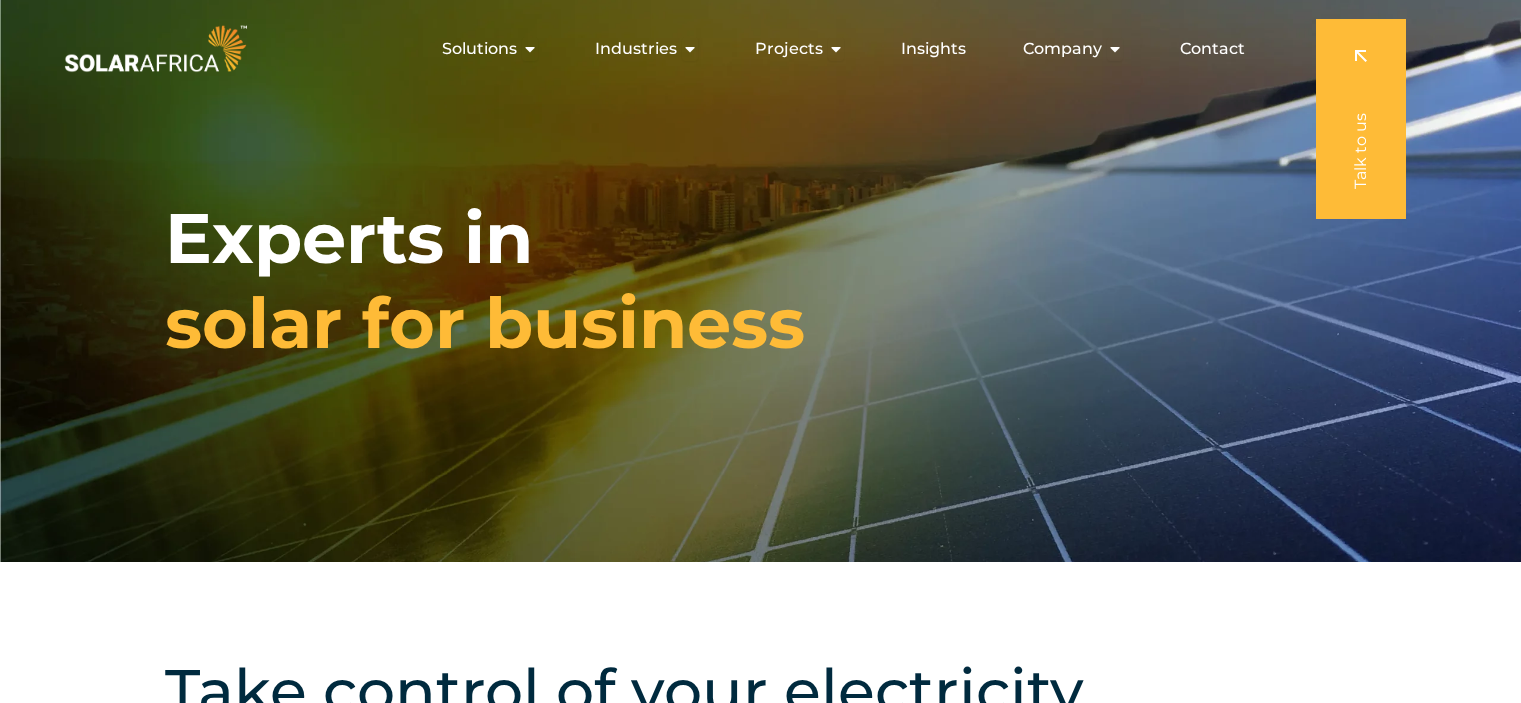 scroll, scrollTop: 0, scrollLeft: 0, axis: both 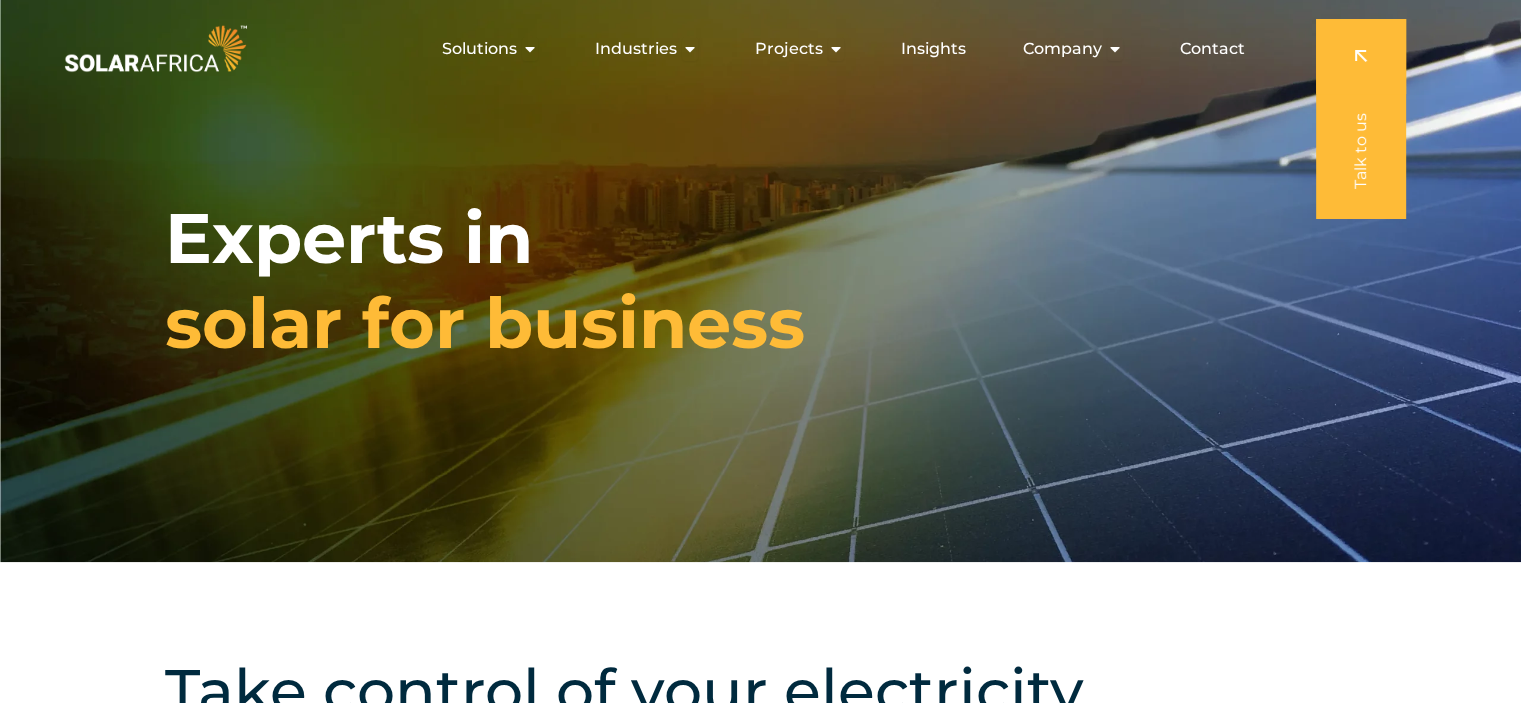 click on "Experts in  solar for business" at bounding box center (760, 281) 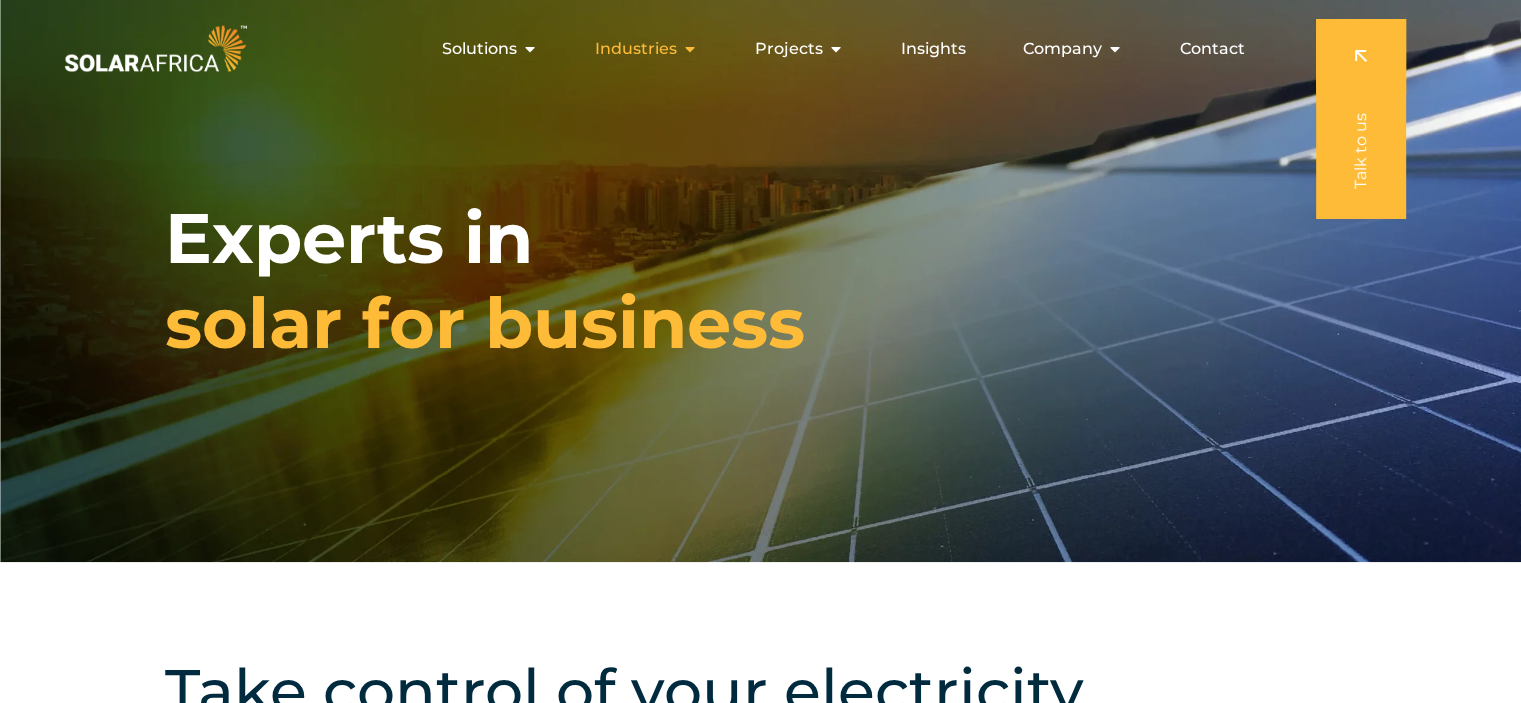 click at bounding box center [690, 49] 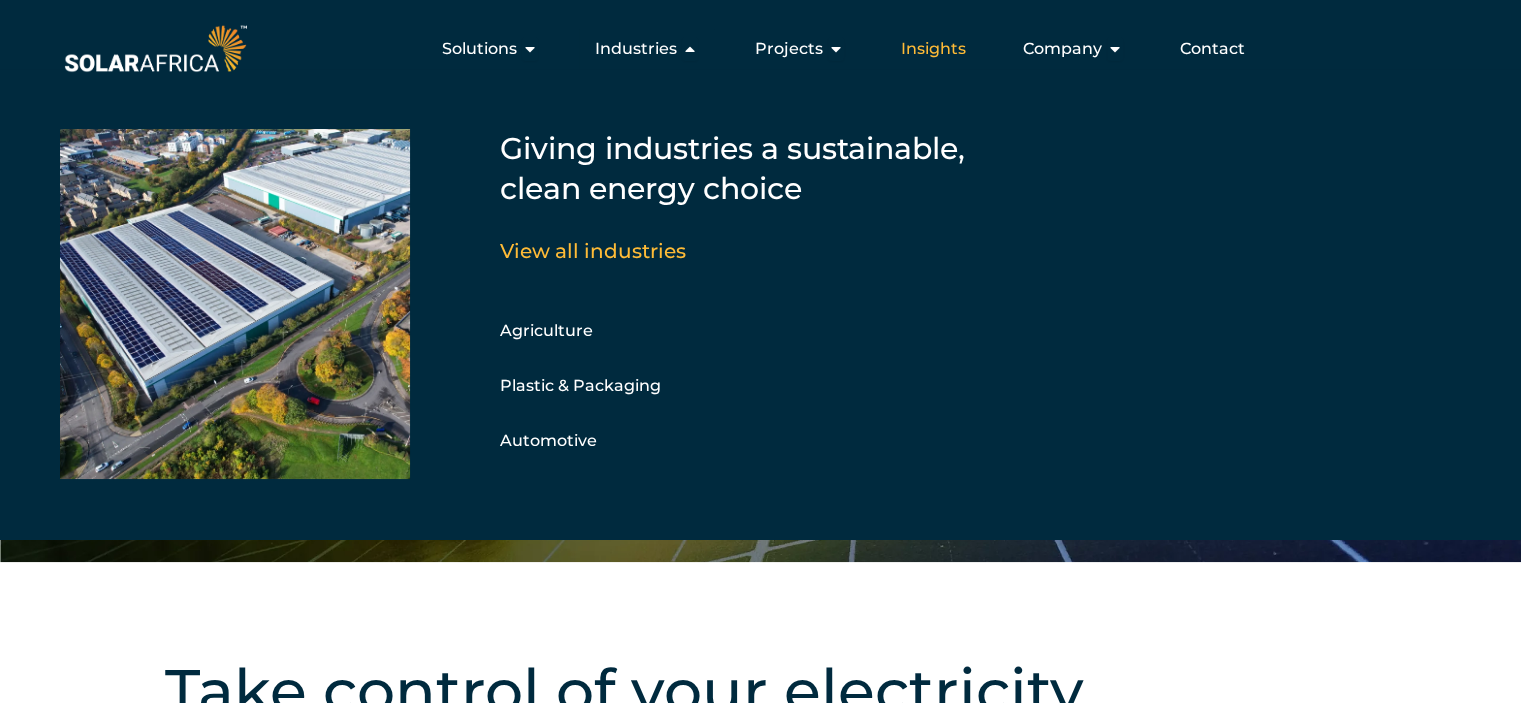 click on "Insights" at bounding box center (933, 49) 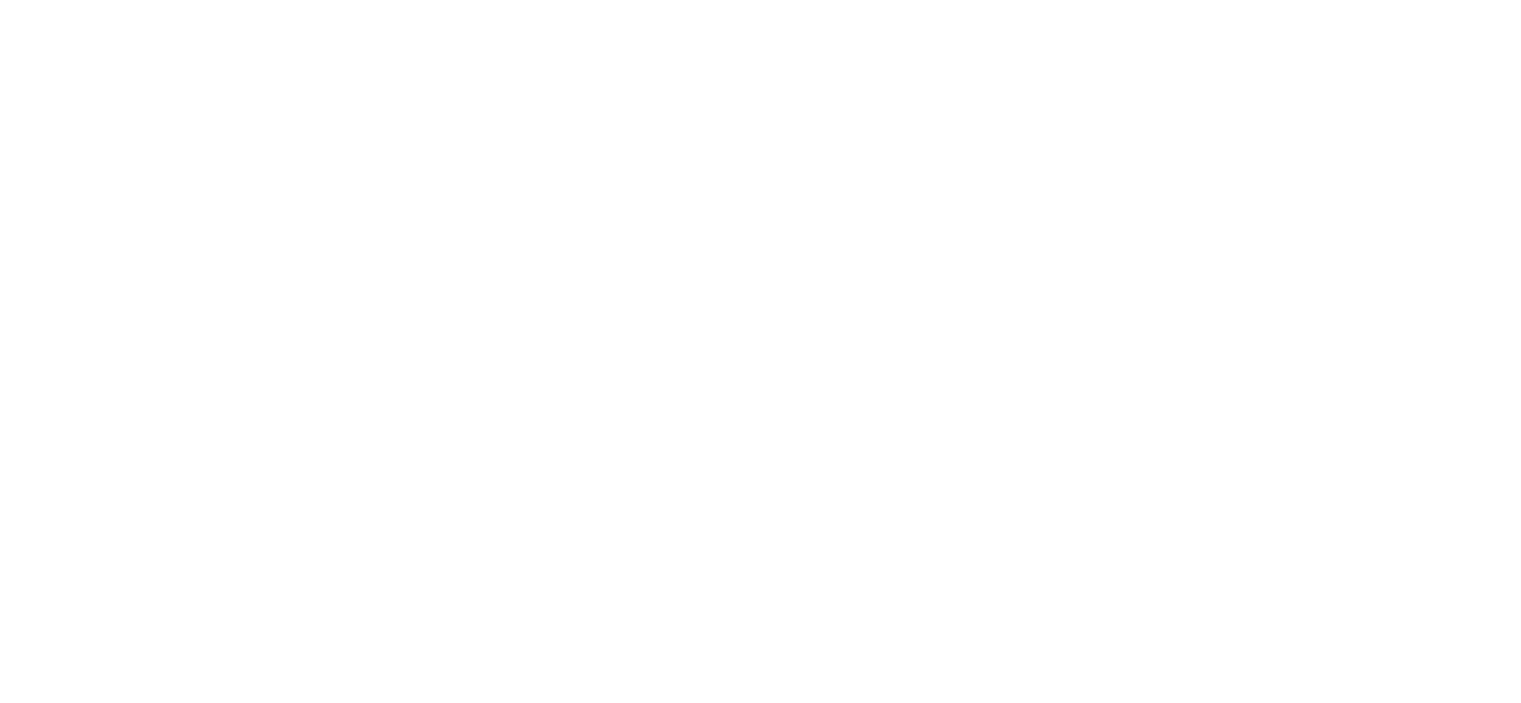 scroll, scrollTop: 0, scrollLeft: 0, axis: both 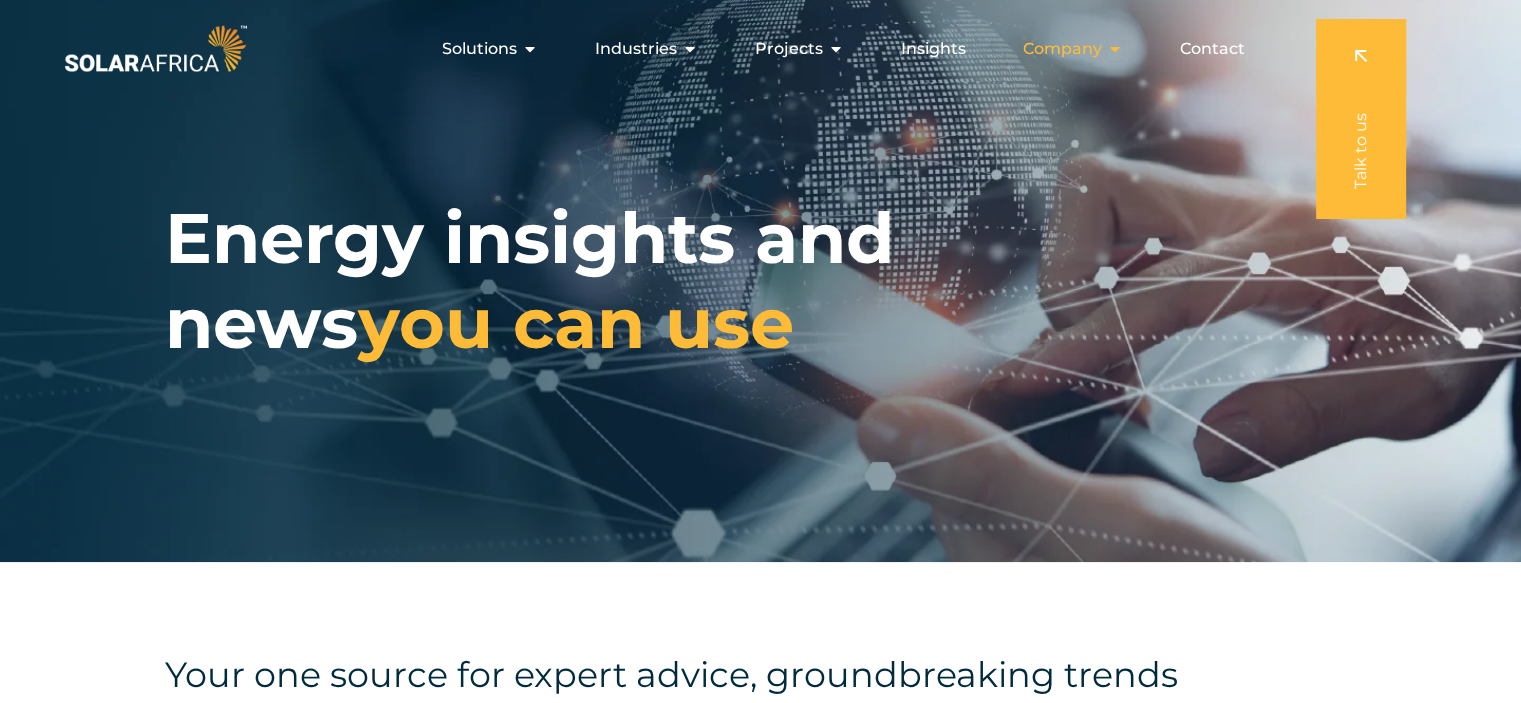 click at bounding box center (1115, 49) 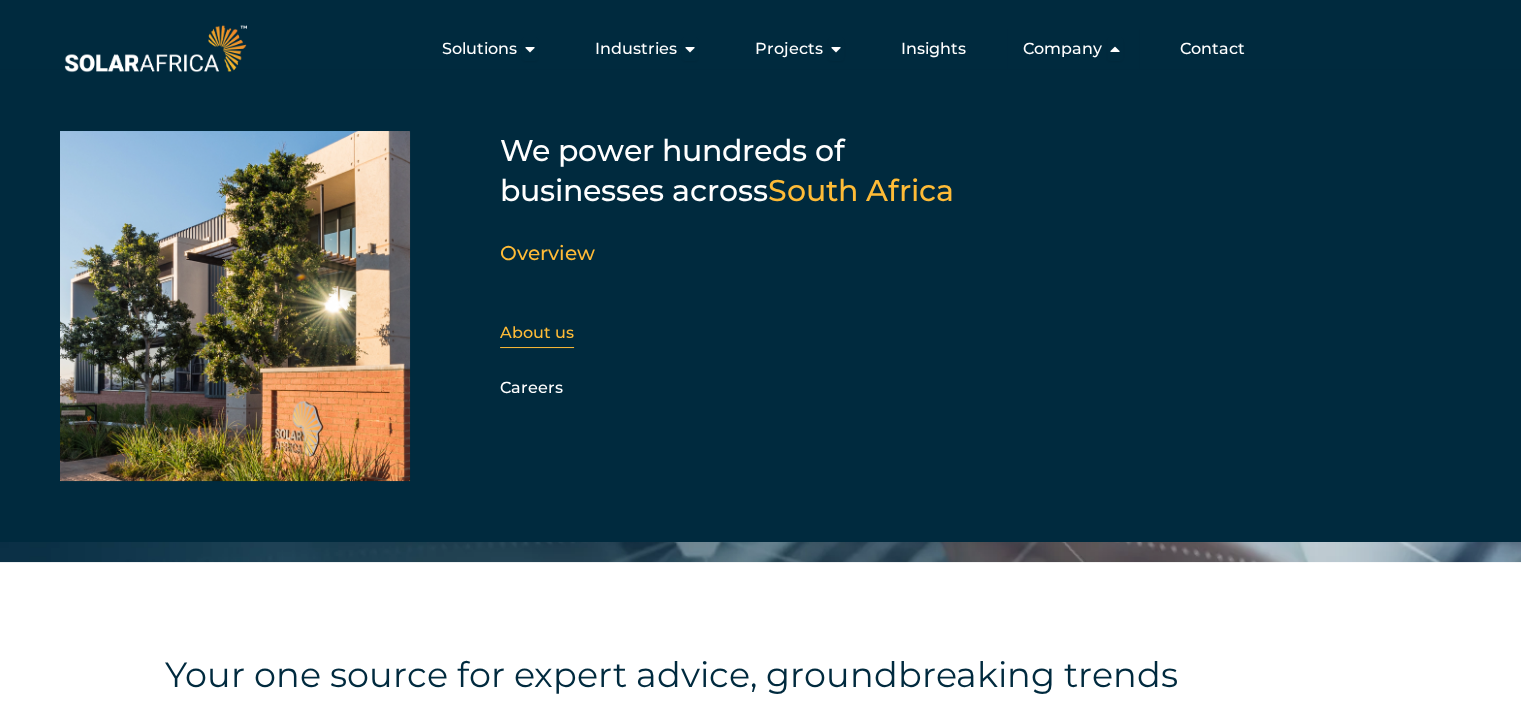 click on "About us" at bounding box center (537, 332) 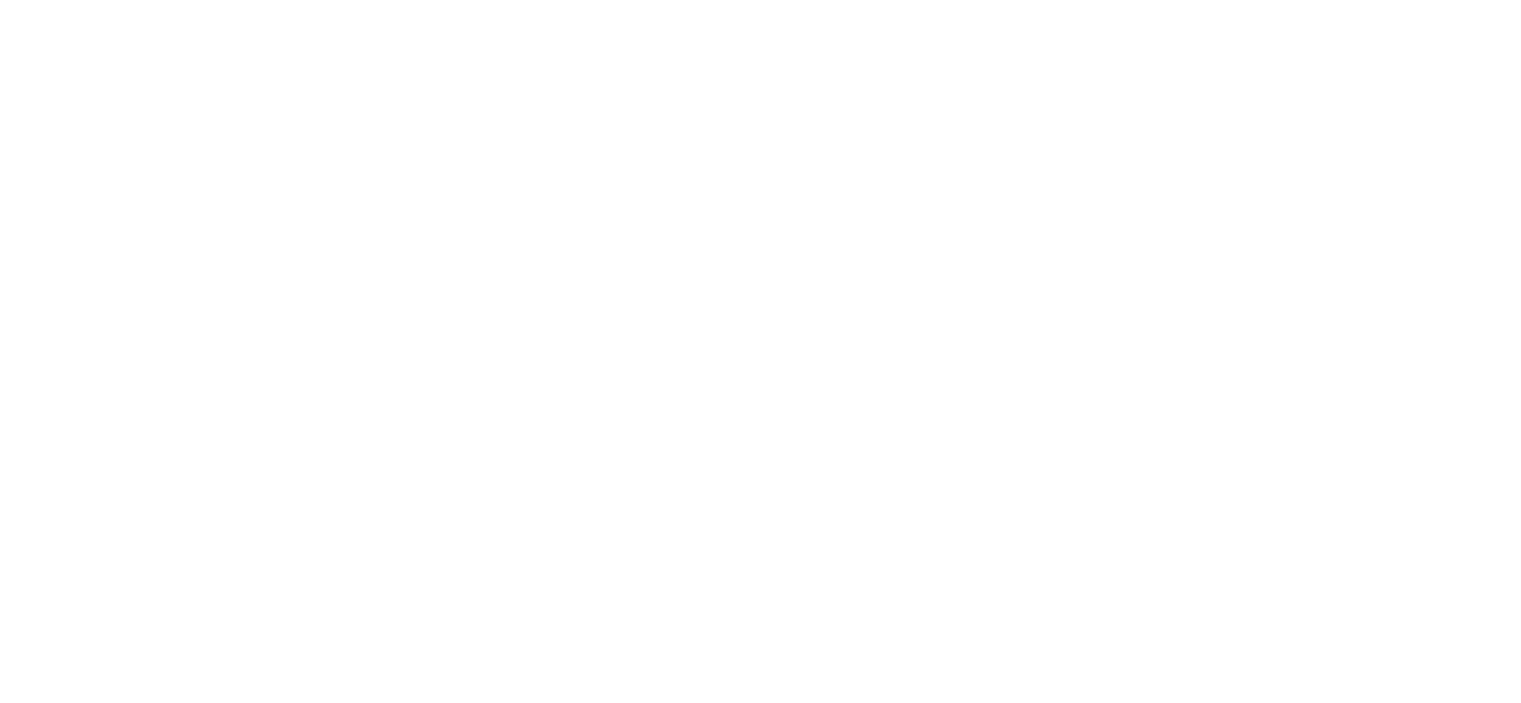 scroll, scrollTop: 0, scrollLeft: 0, axis: both 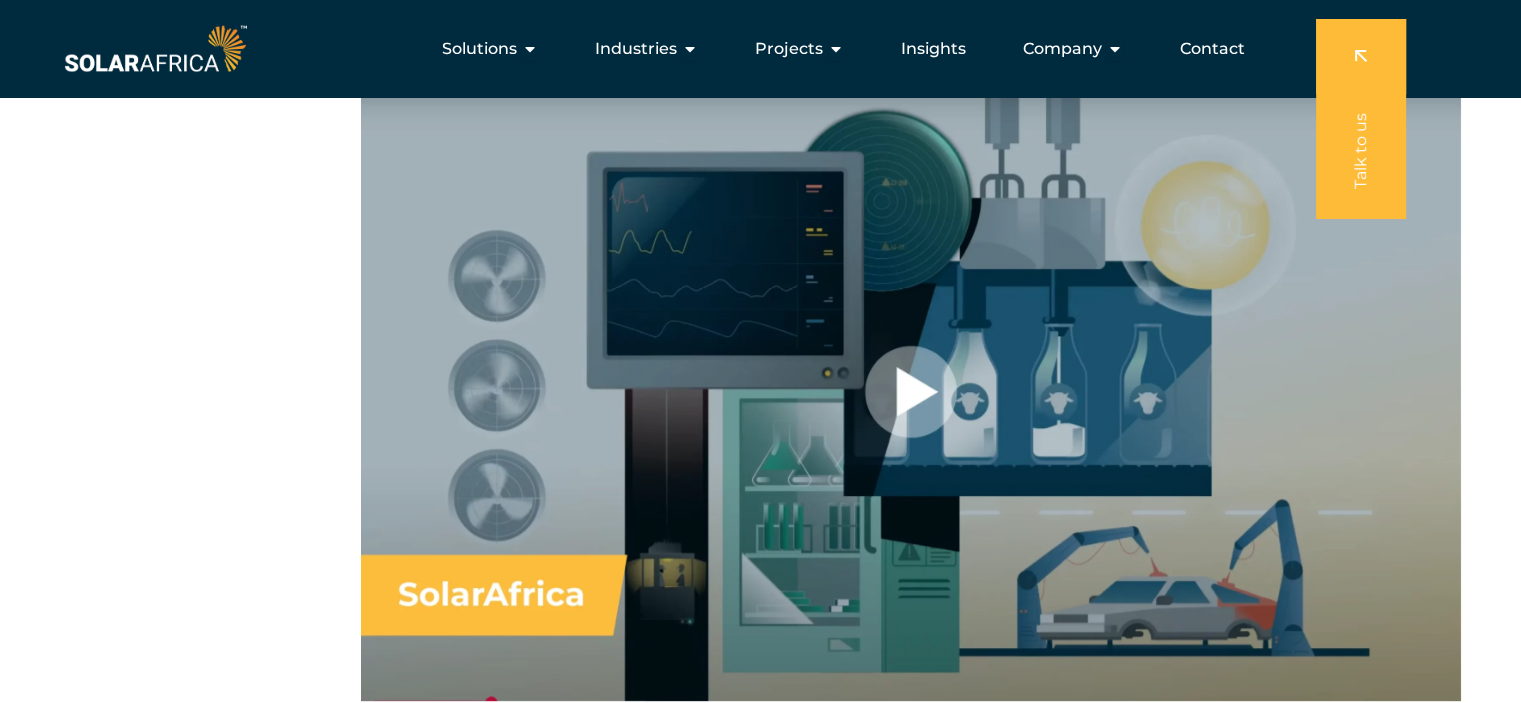 drag, startPoint x: 1531, startPoint y: 43, endPoint x: 1520, endPoint y: 155, distance: 112.53888 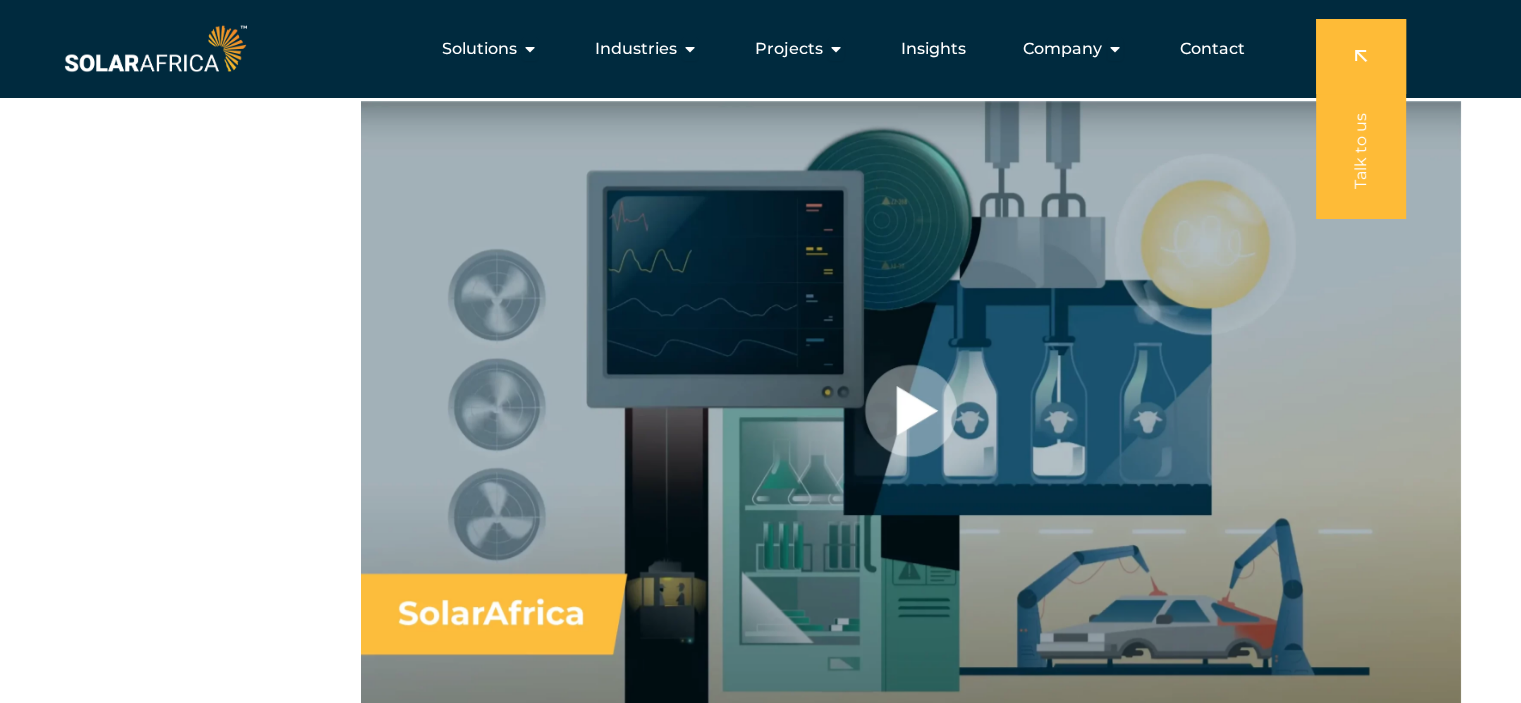 click at bounding box center (911, 410) 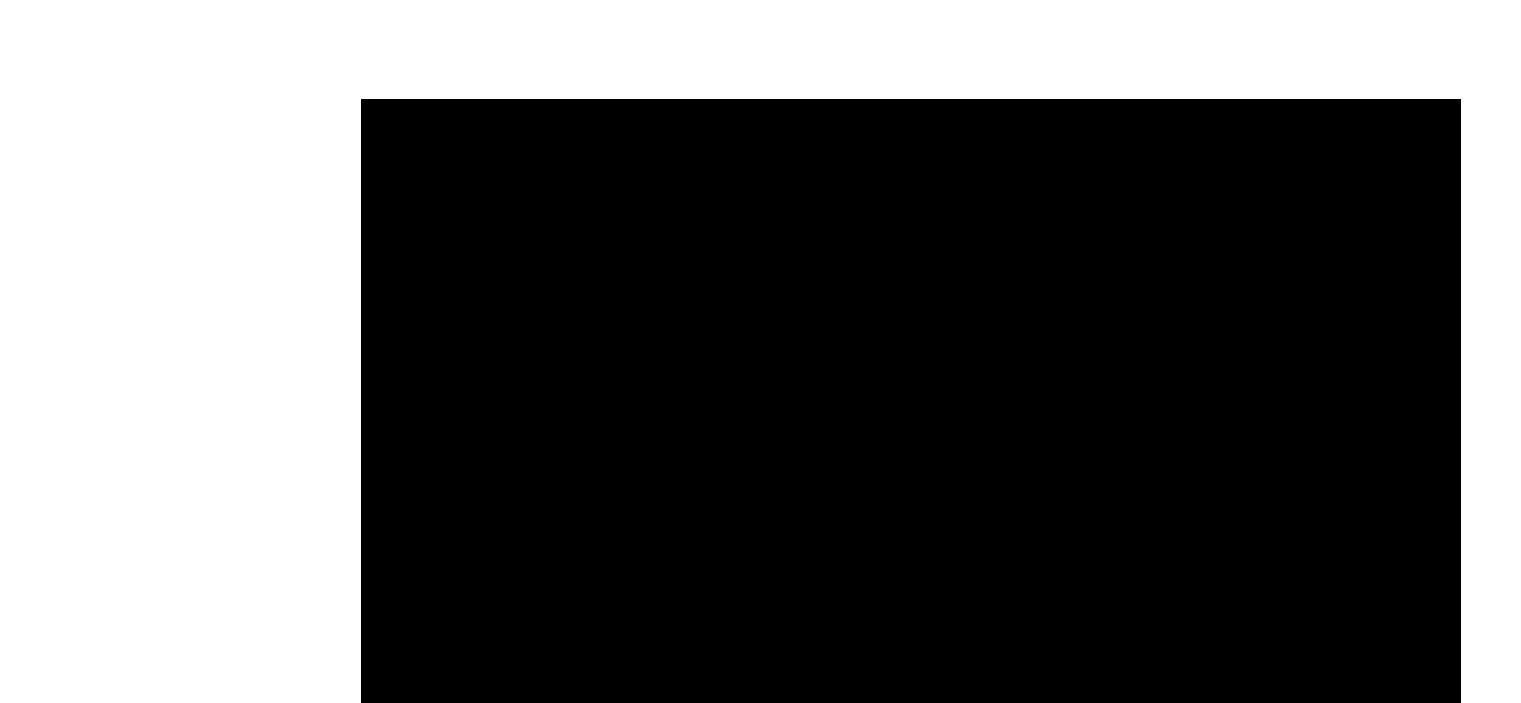 scroll, scrollTop: 1356, scrollLeft: 0, axis: vertical 